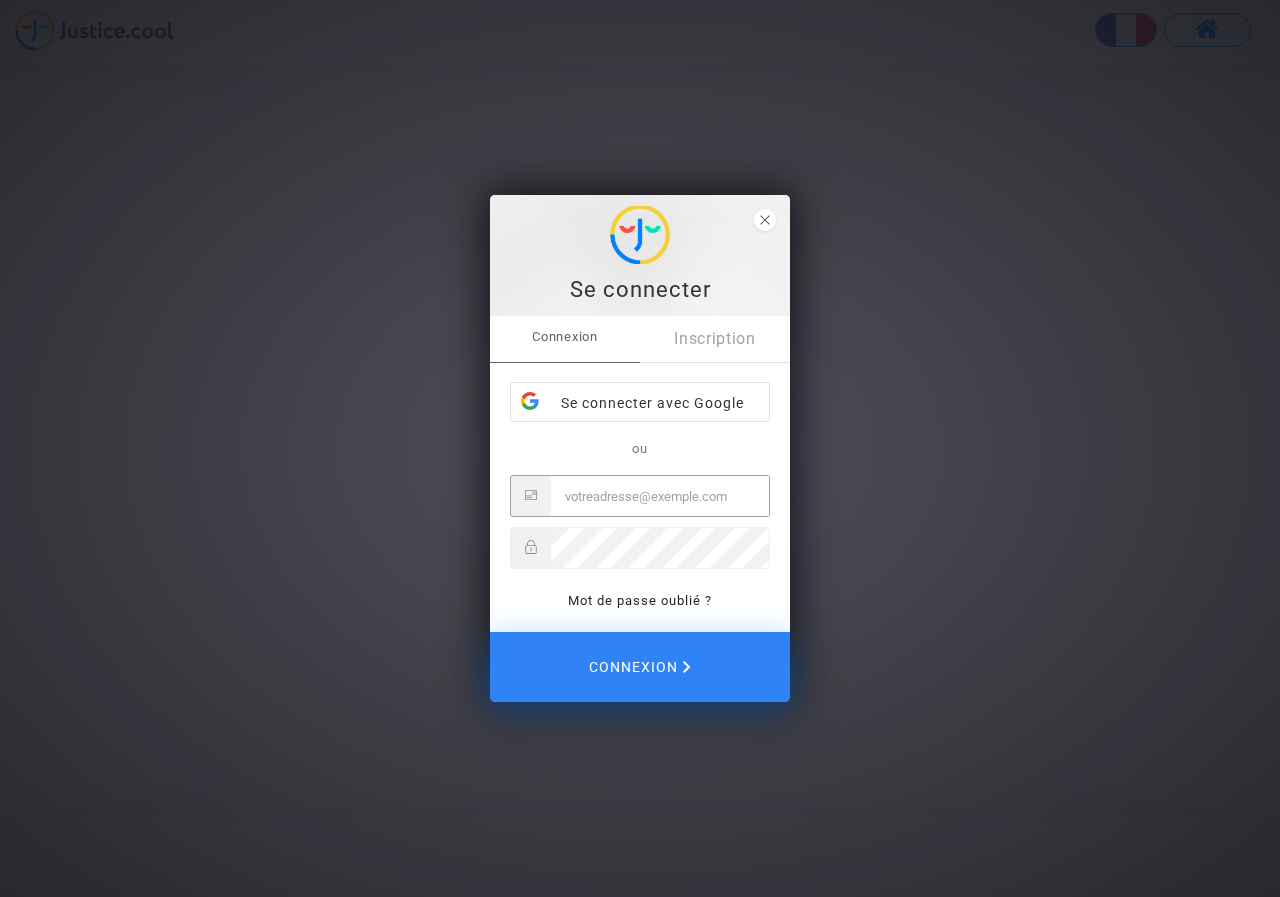 scroll, scrollTop: 0, scrollLeft: 0, axis: both 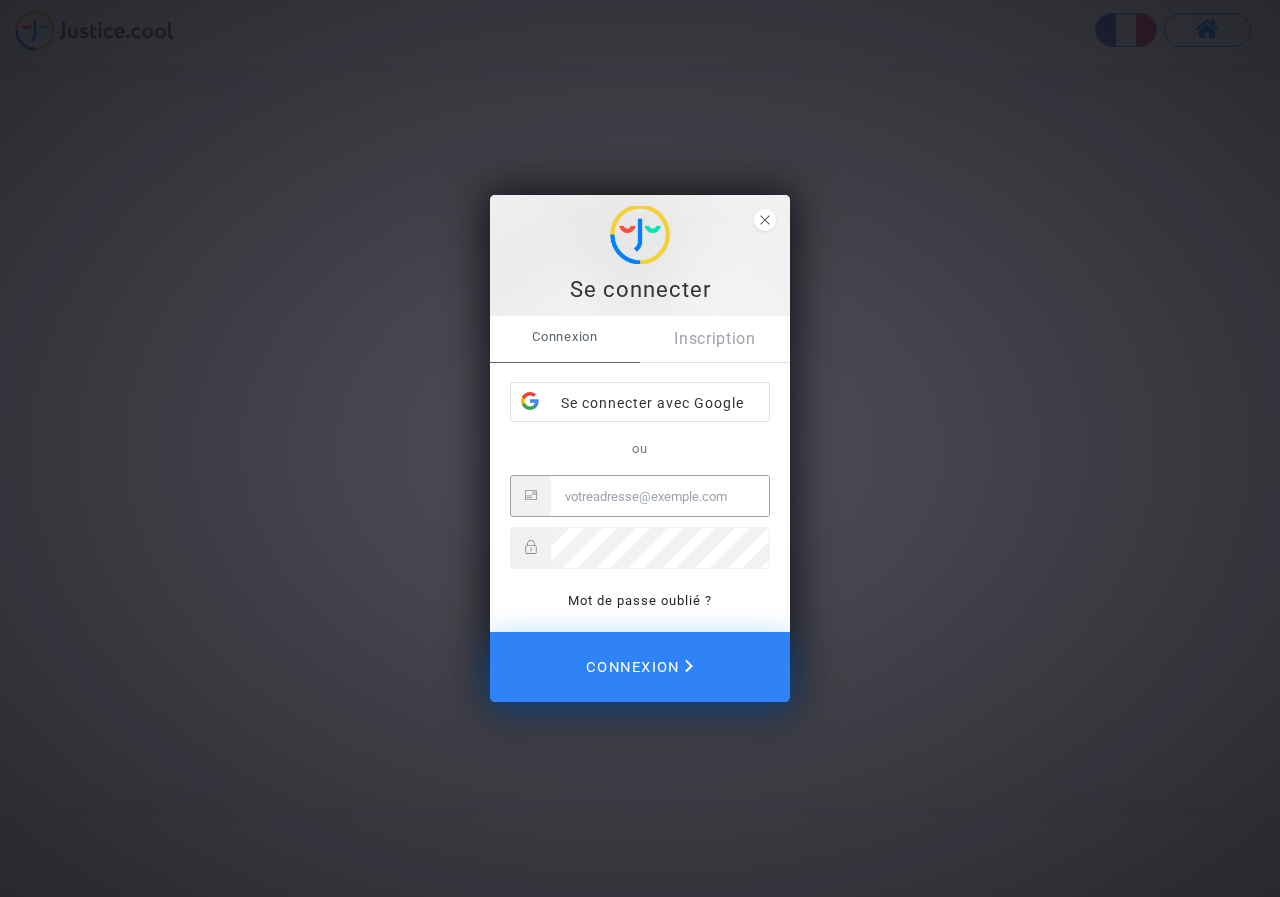 type on "[EMAIL].tn" 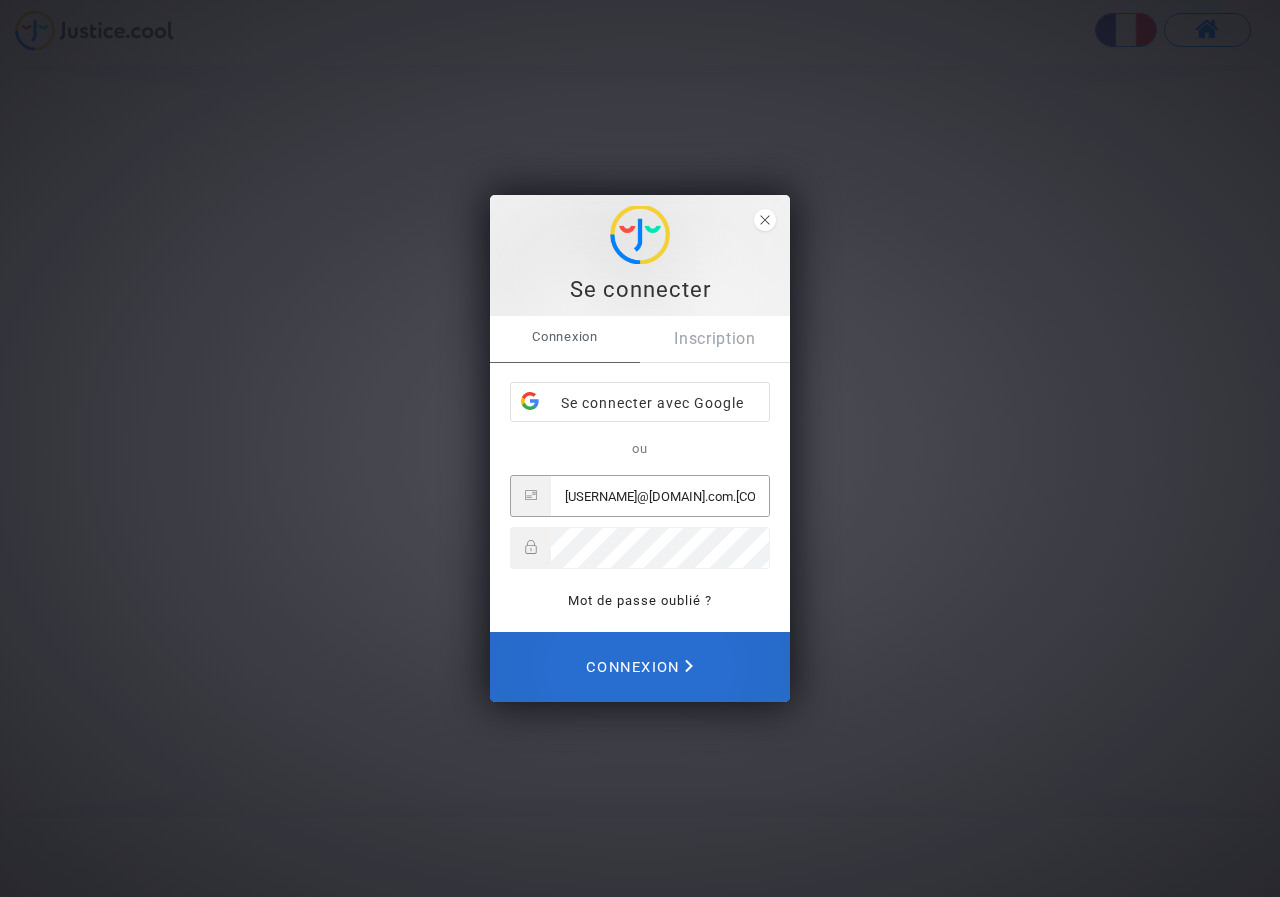 click on "Connexion" at bounding box center [639, 667] 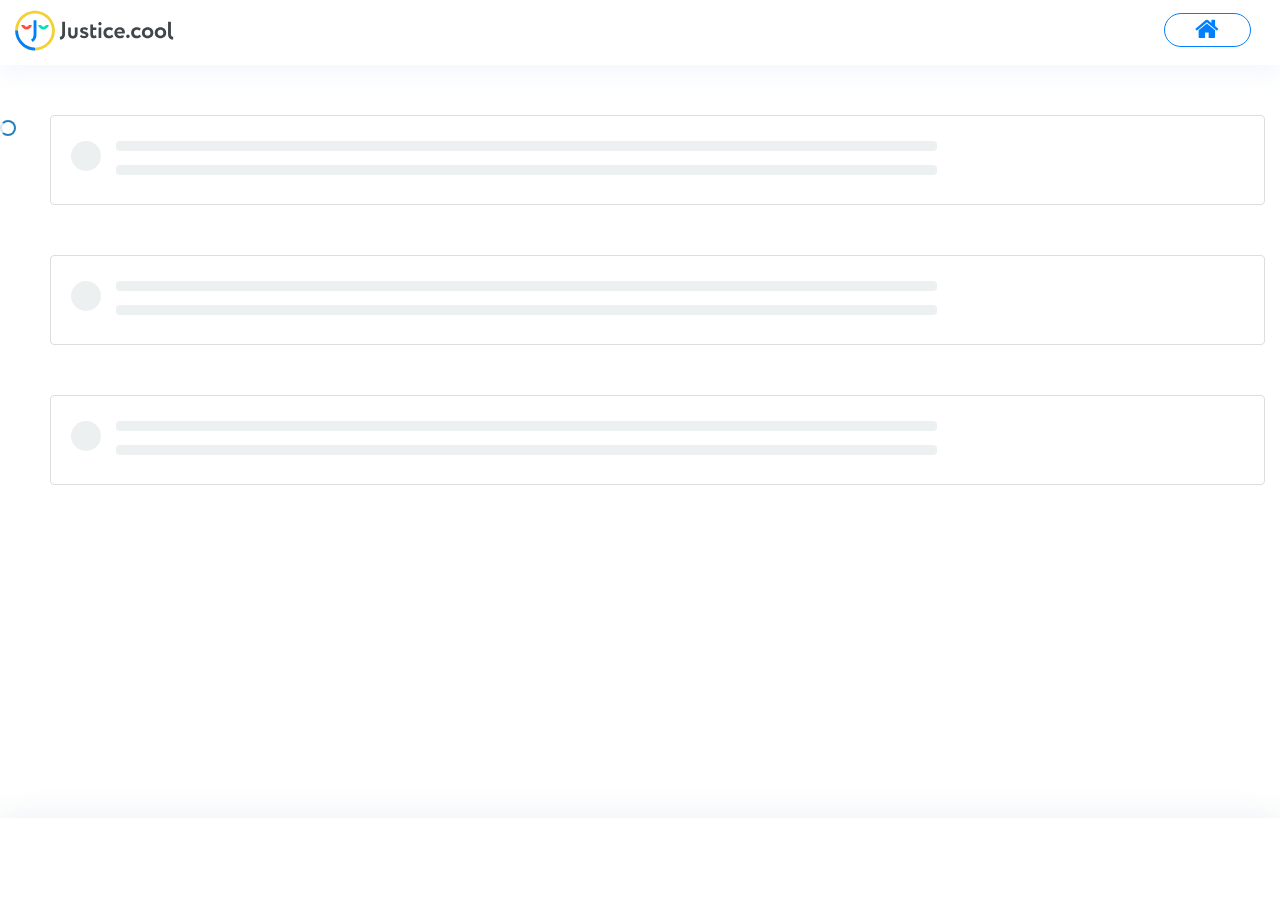 scroll, scrollTop: 0, scrollLeft: 0, axis: both 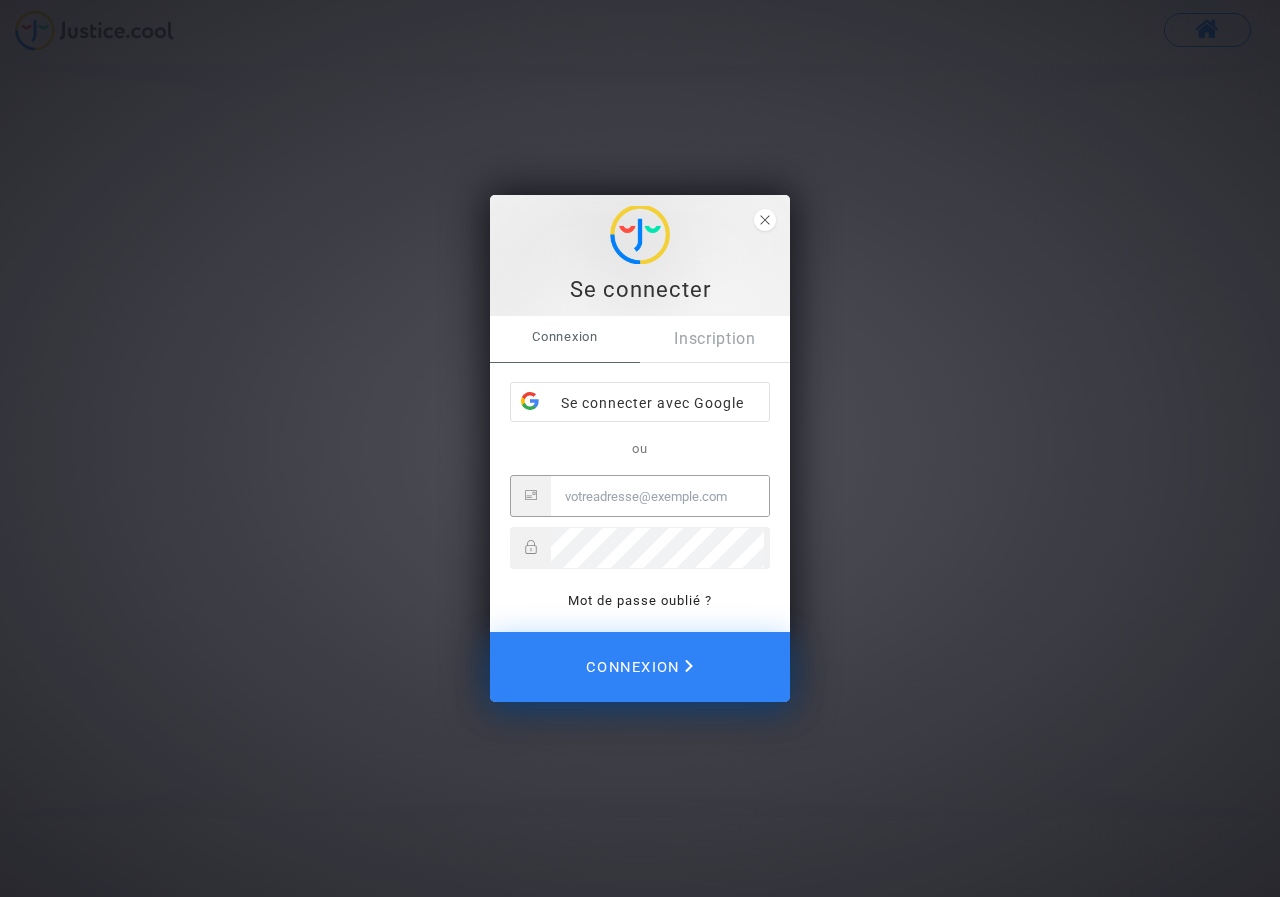 type on "[EMAIL].tn" 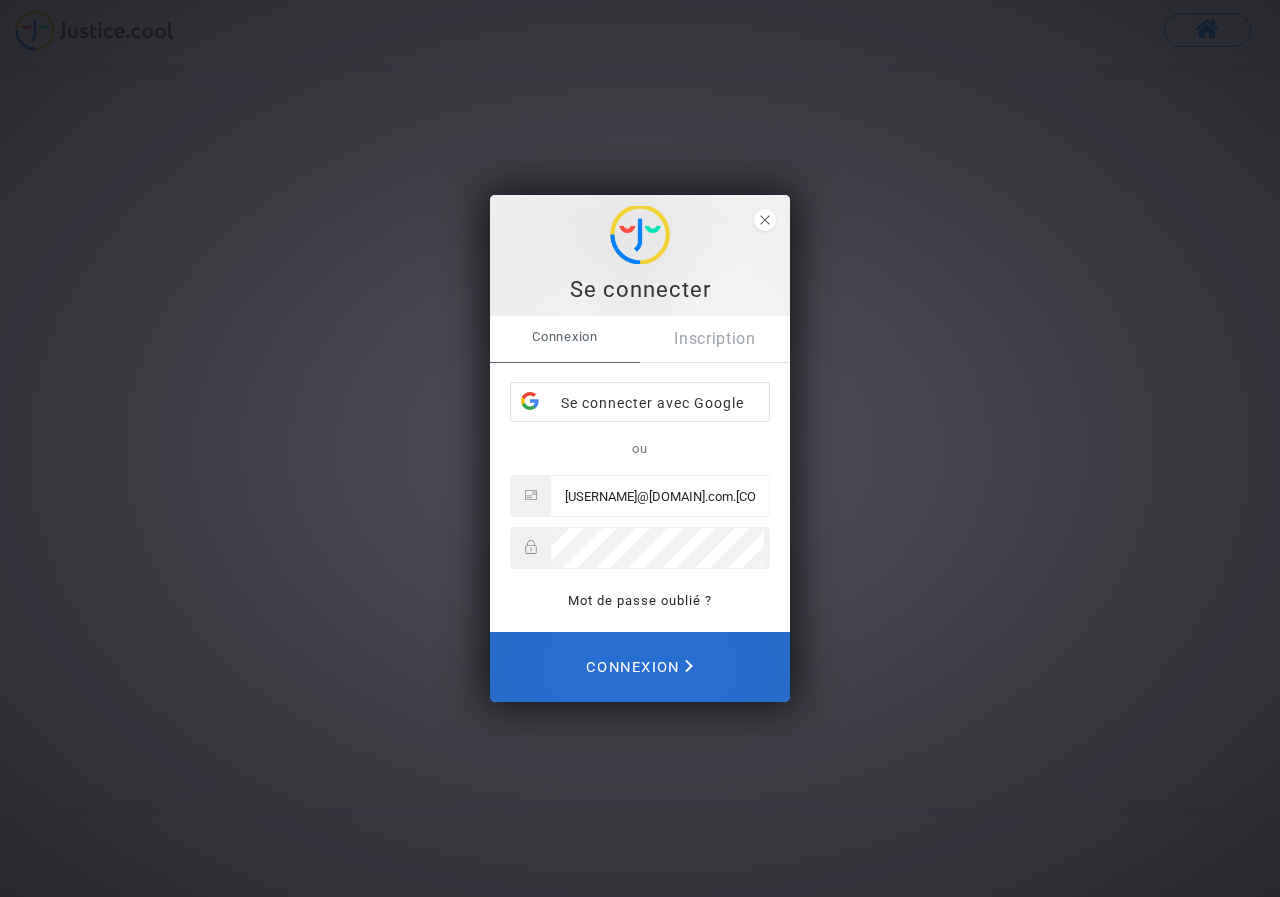 click on "Connexion" at bounding box center (639, 667) 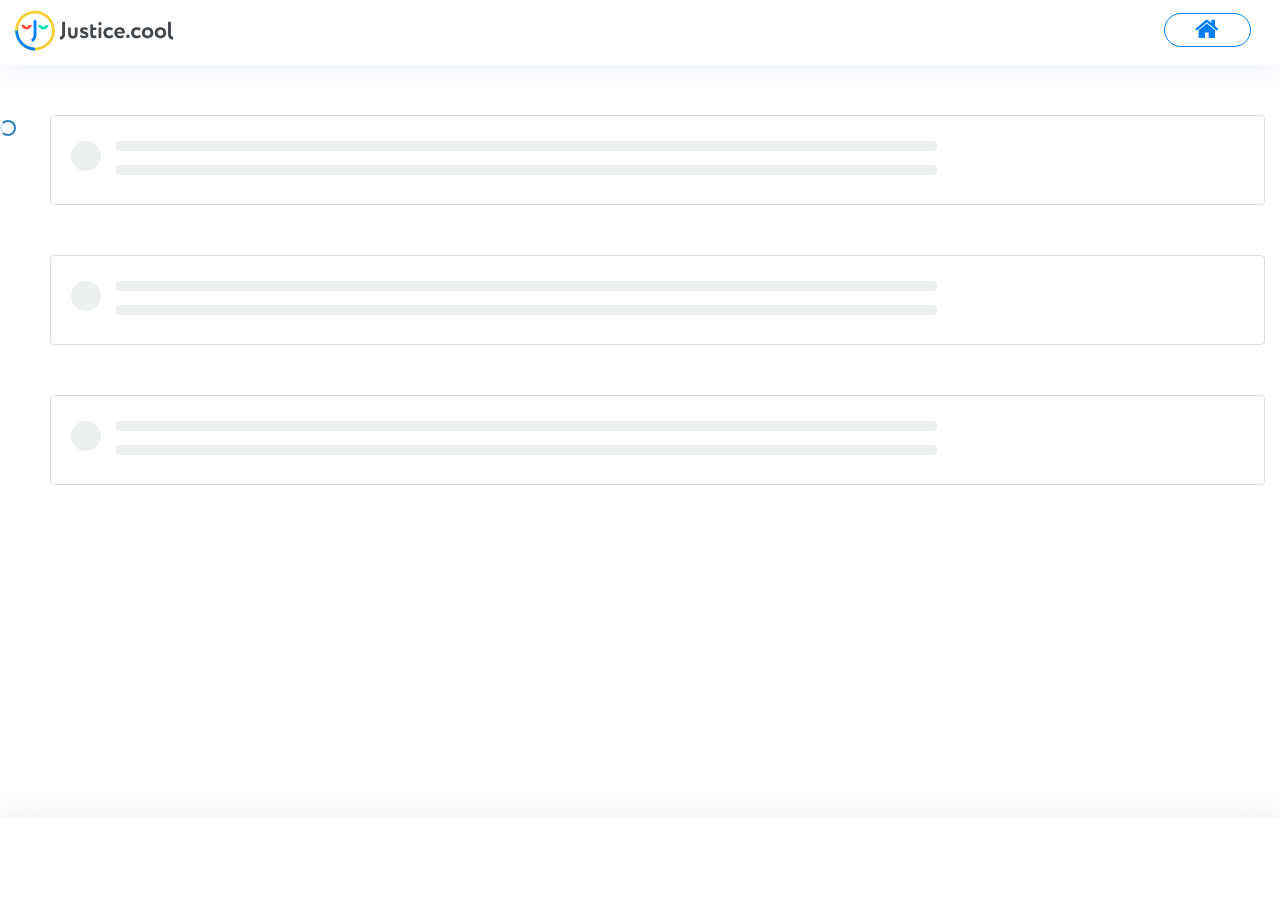 scroll, scrollTop: 0, scrollLeft: 0, axis: both 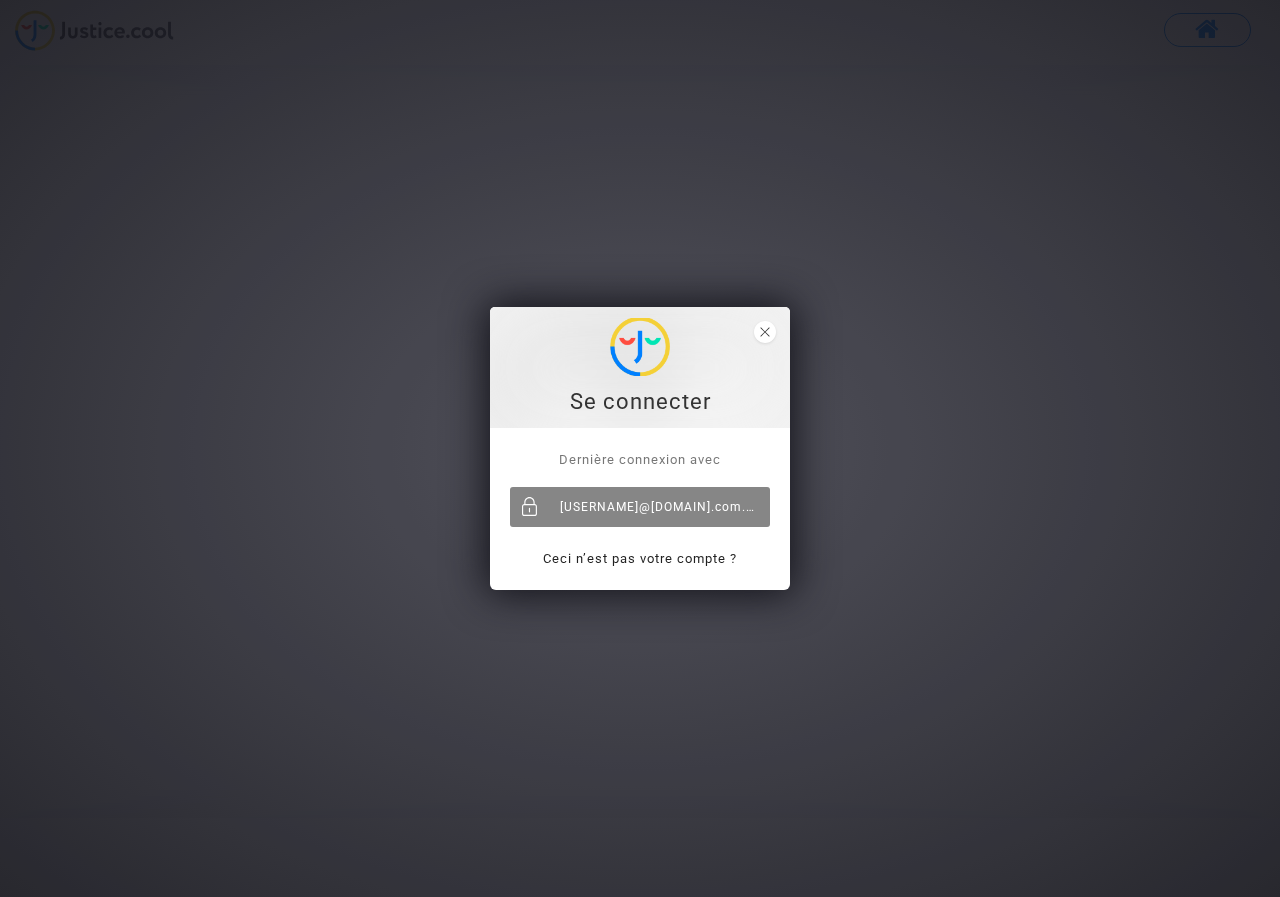 click on "[EMAIL].tn" at bounding box center [640, 507] 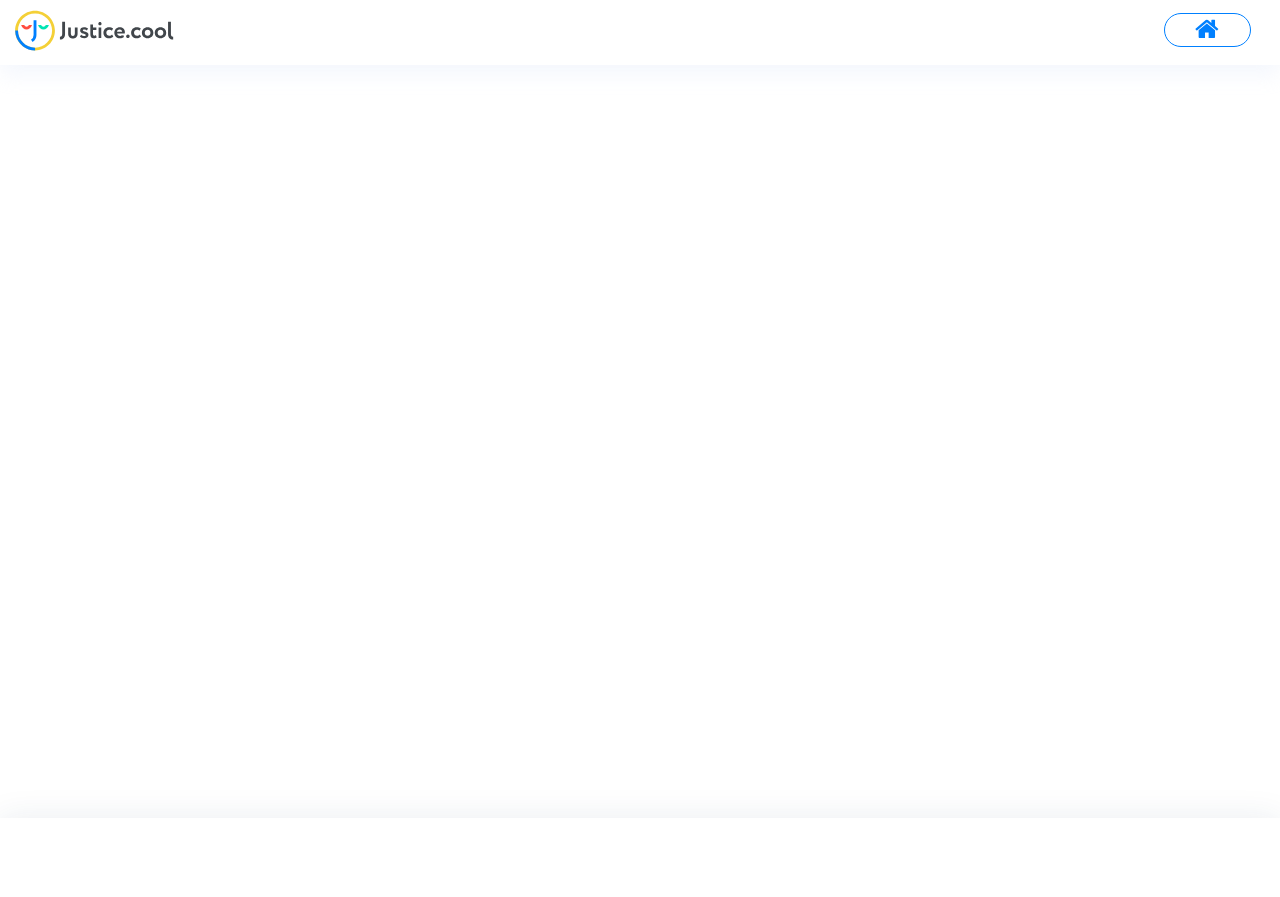 scroll, scrollTop: 0, scrollLeft: 0, axis: both 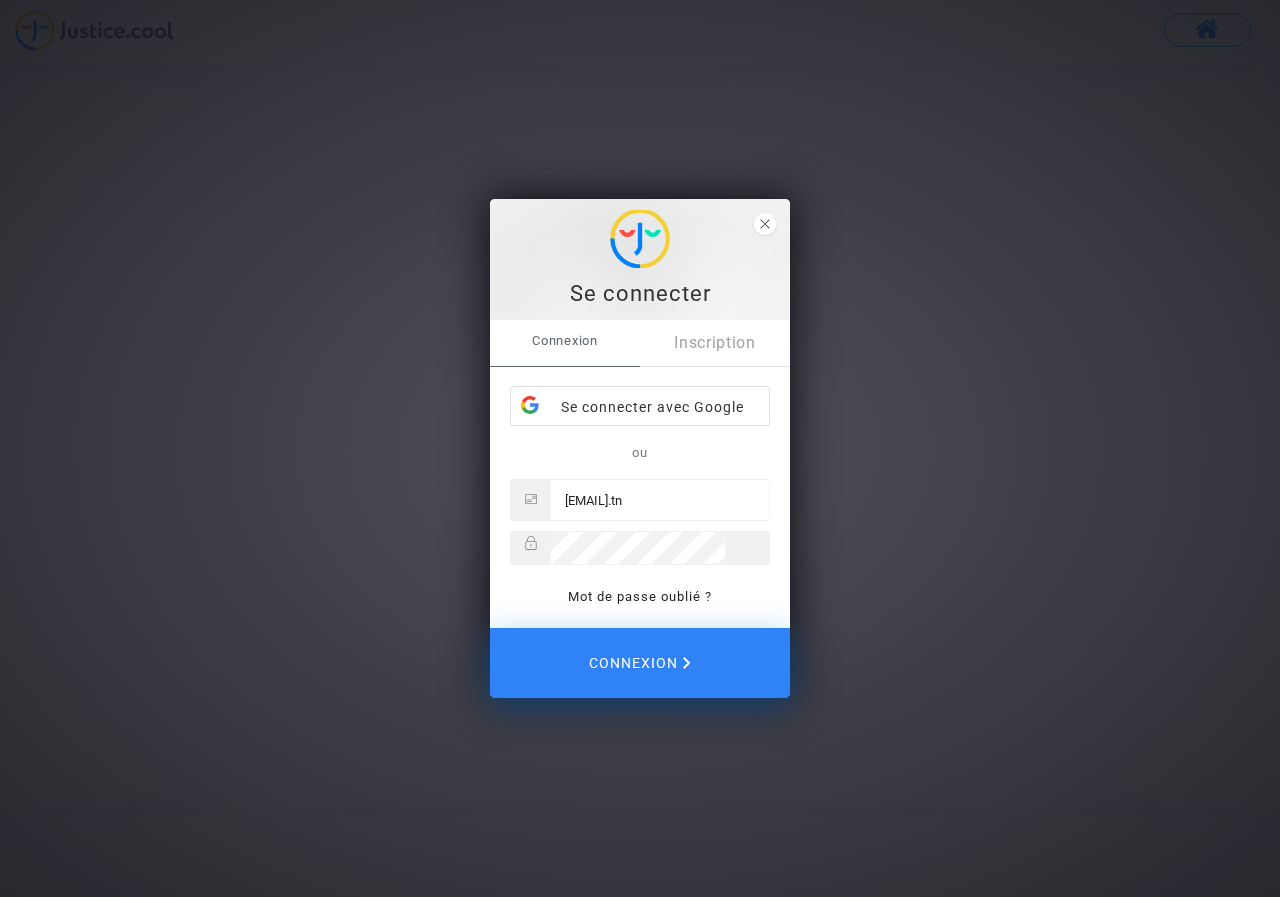click on "Connexion Inscription Se connecter avec Google ou [EMAIL].tn Mot de passe oublié ?" at bounding box center [640, 474] 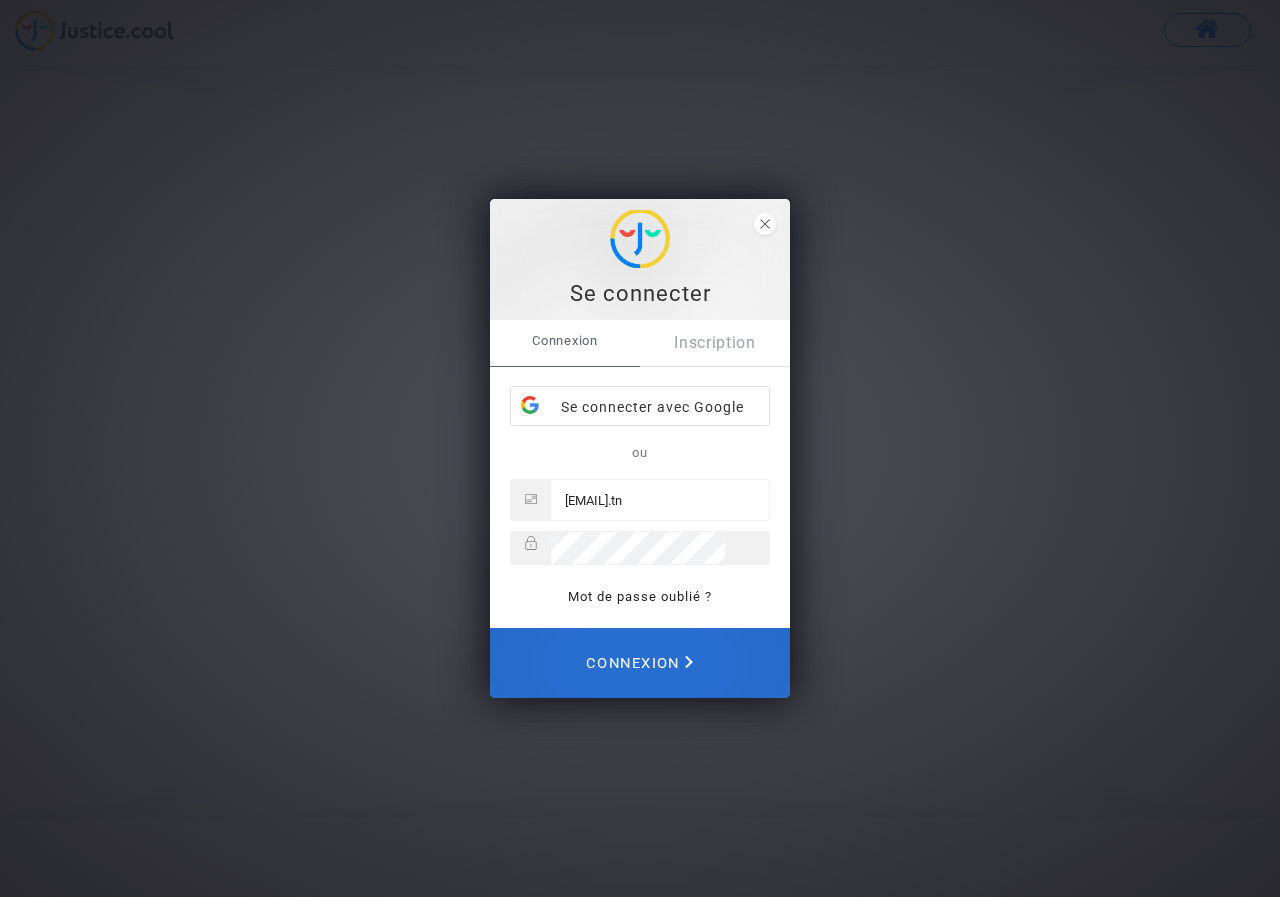 click on "Connexion" at bounding box center [639, 663] 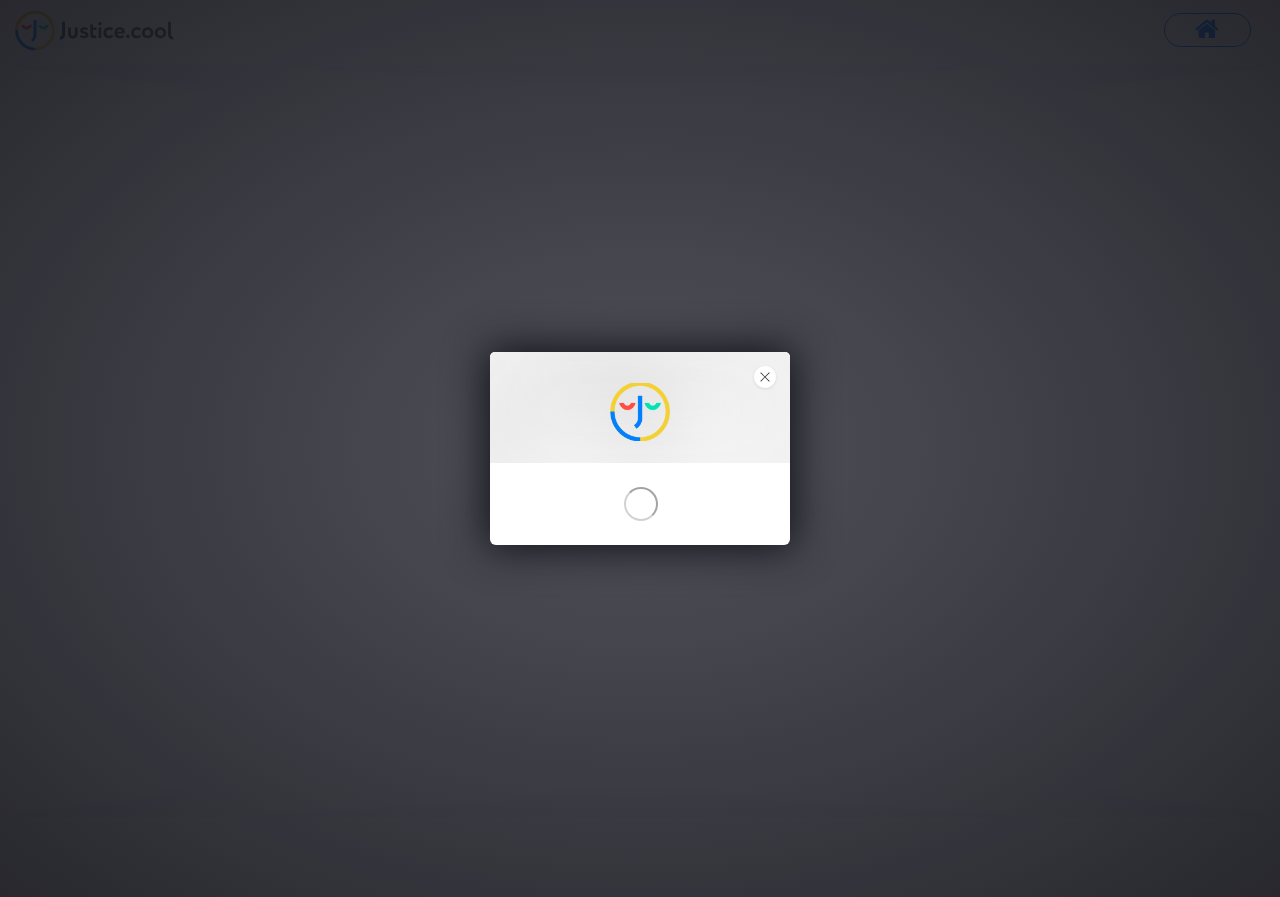 scroll, scrollTop: 0, scrollLeft: 0, axis: both 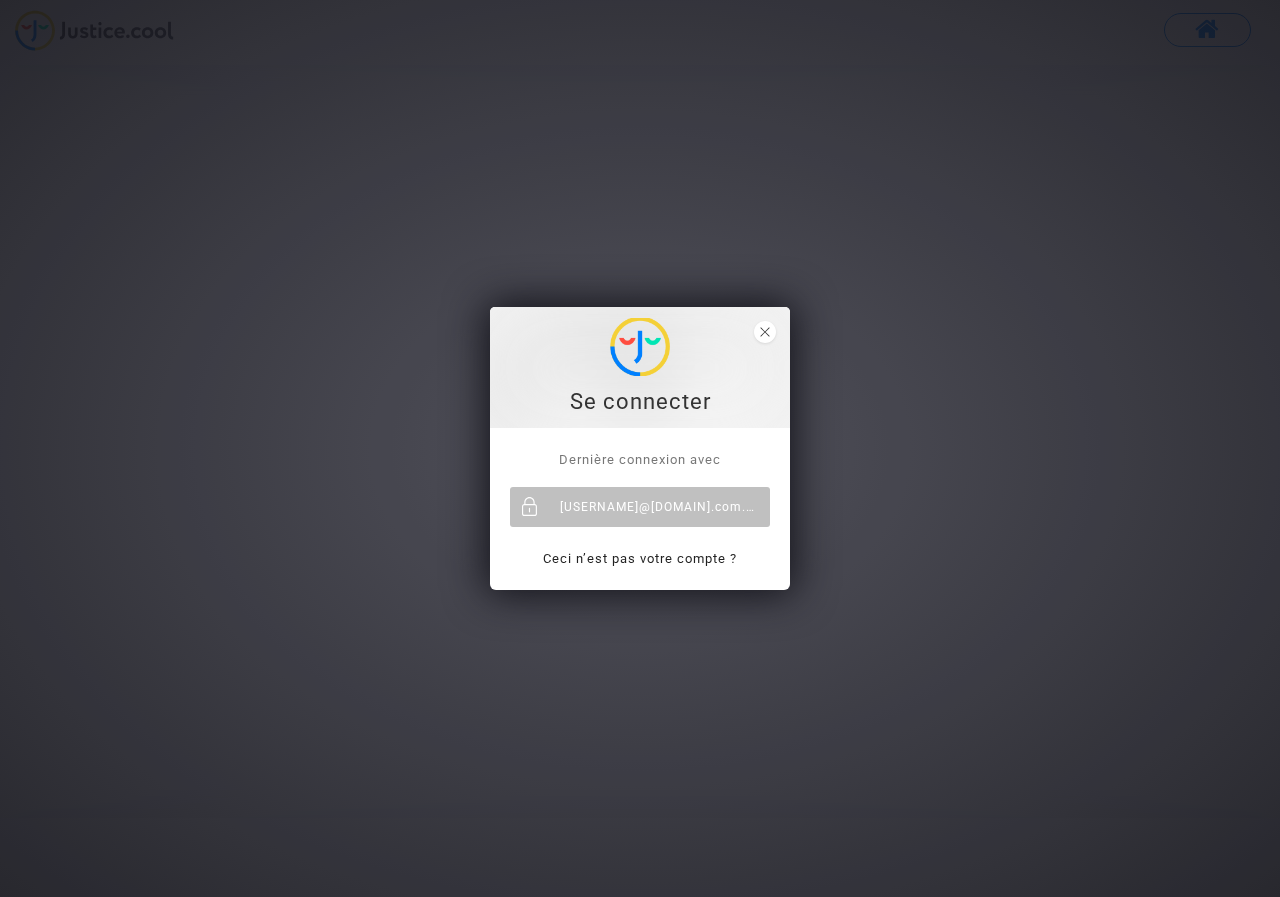click on "Se connecter" at bounding box center [640, 367] 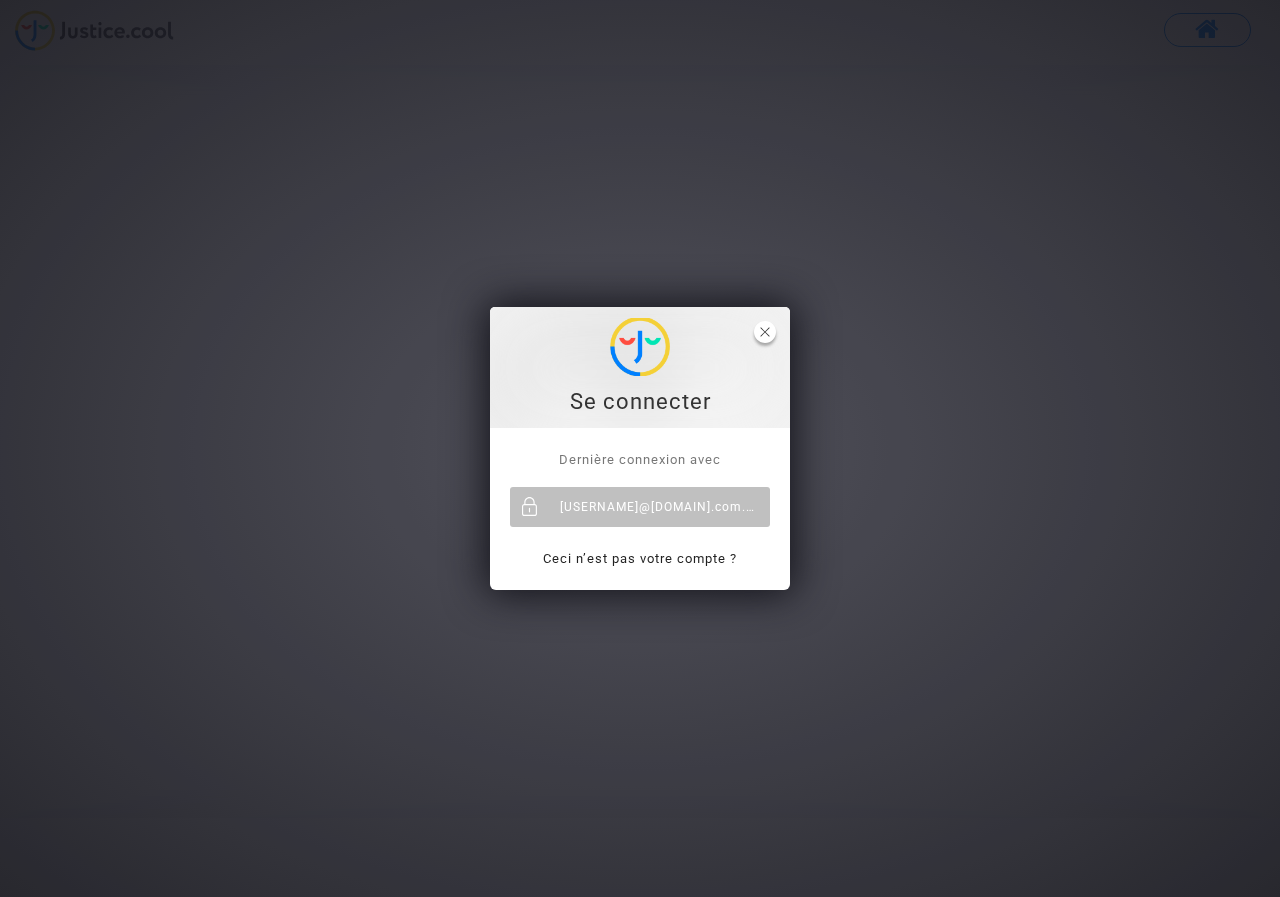 click at bounding box center [764, 331] 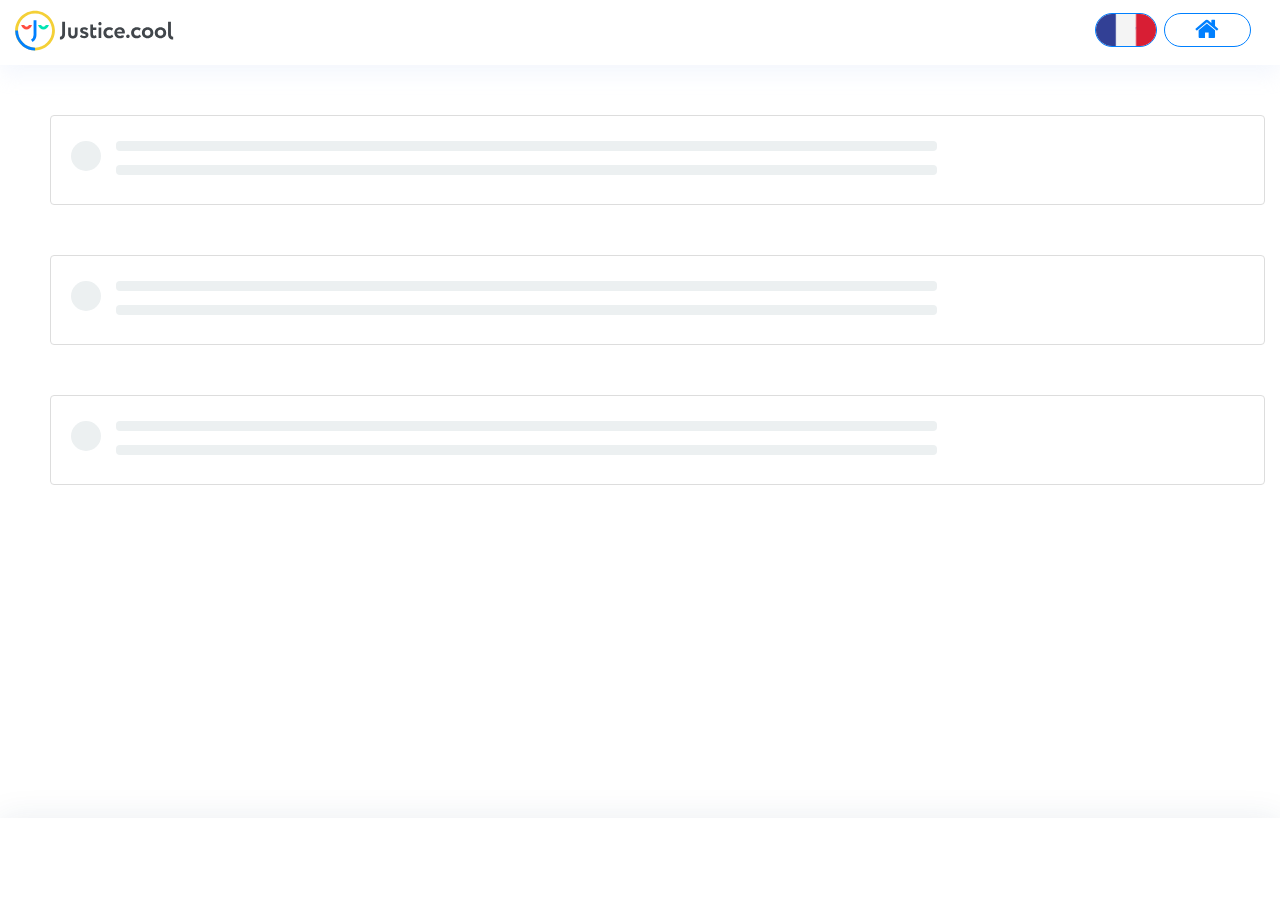 scroll, scrollTop: 0, scrollLeft: 0, axis: both 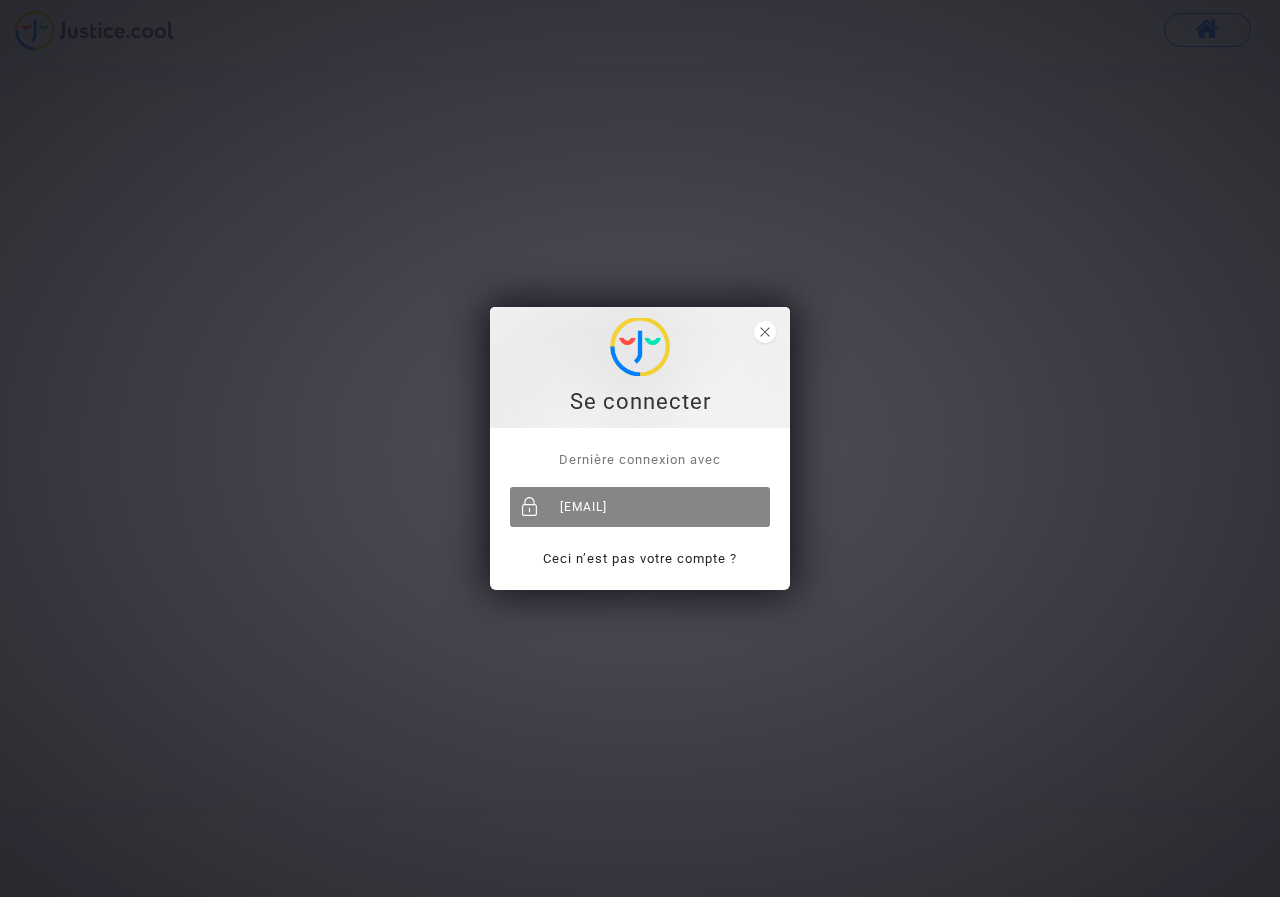 click on "[USERNAME]@[DOMAIN].com.[COUNTRY_CODE]" at bounding box center (640, 507) 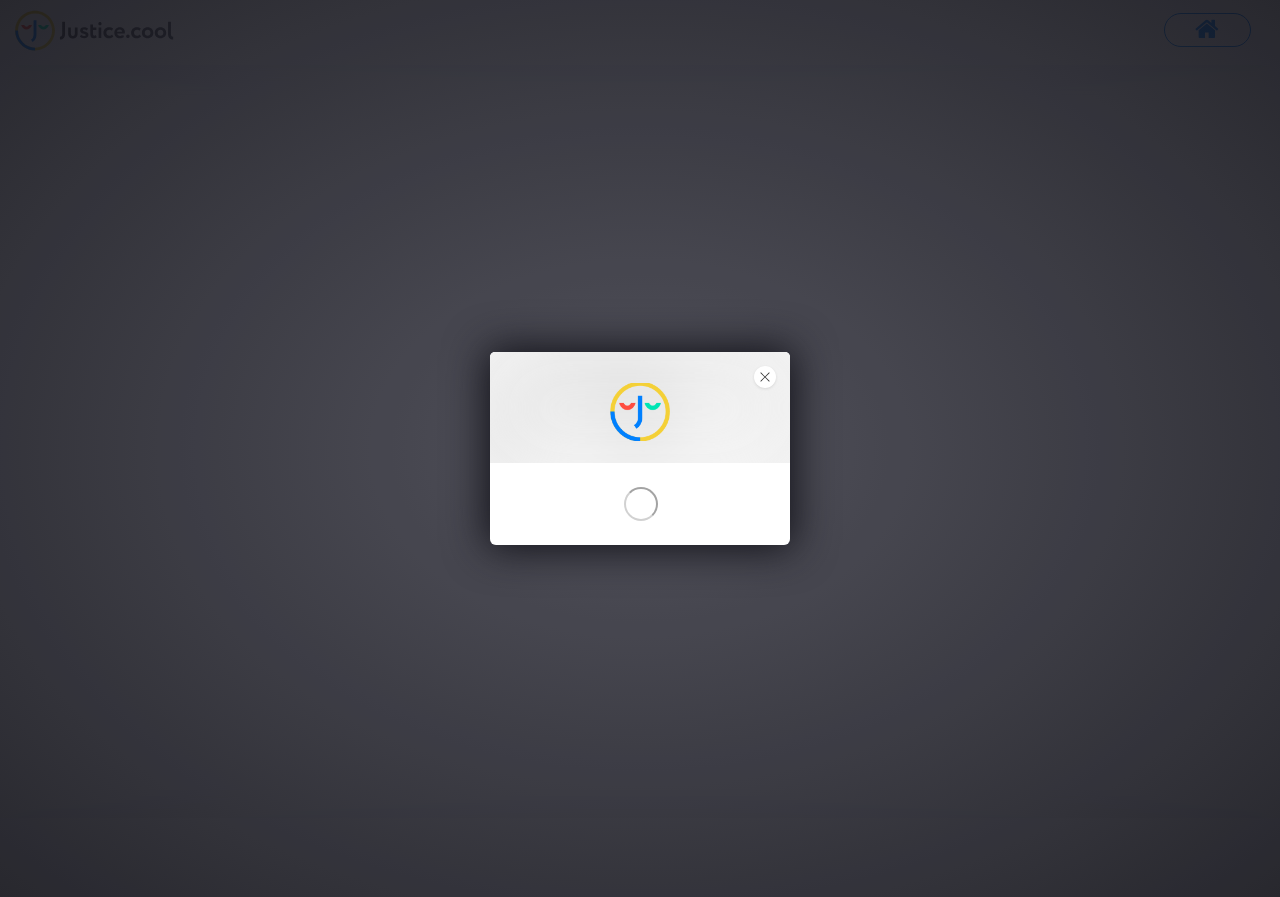 scroll, scrollTop: 0, scrollLeft: 0, axis: both 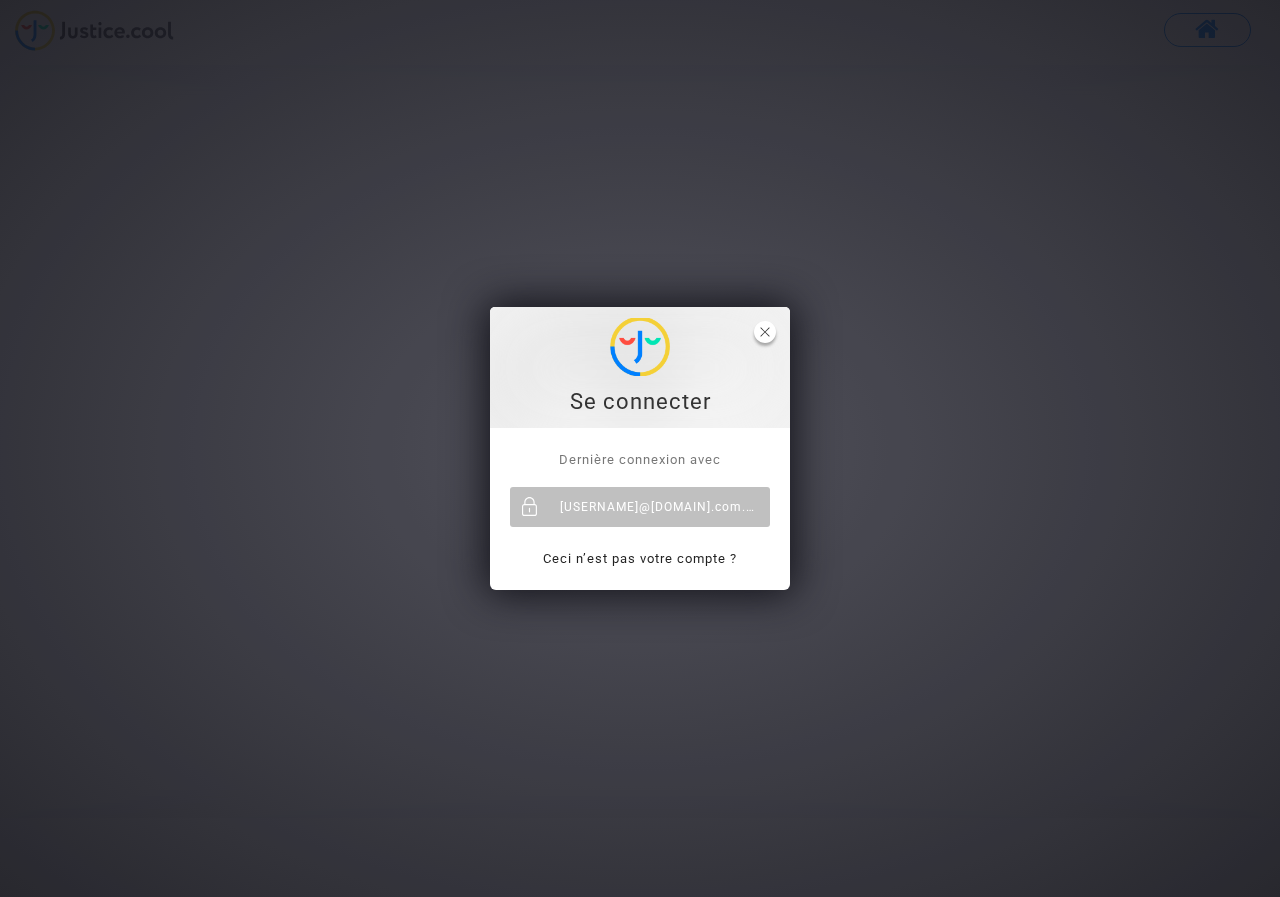 click at bounding box center [765, 332] 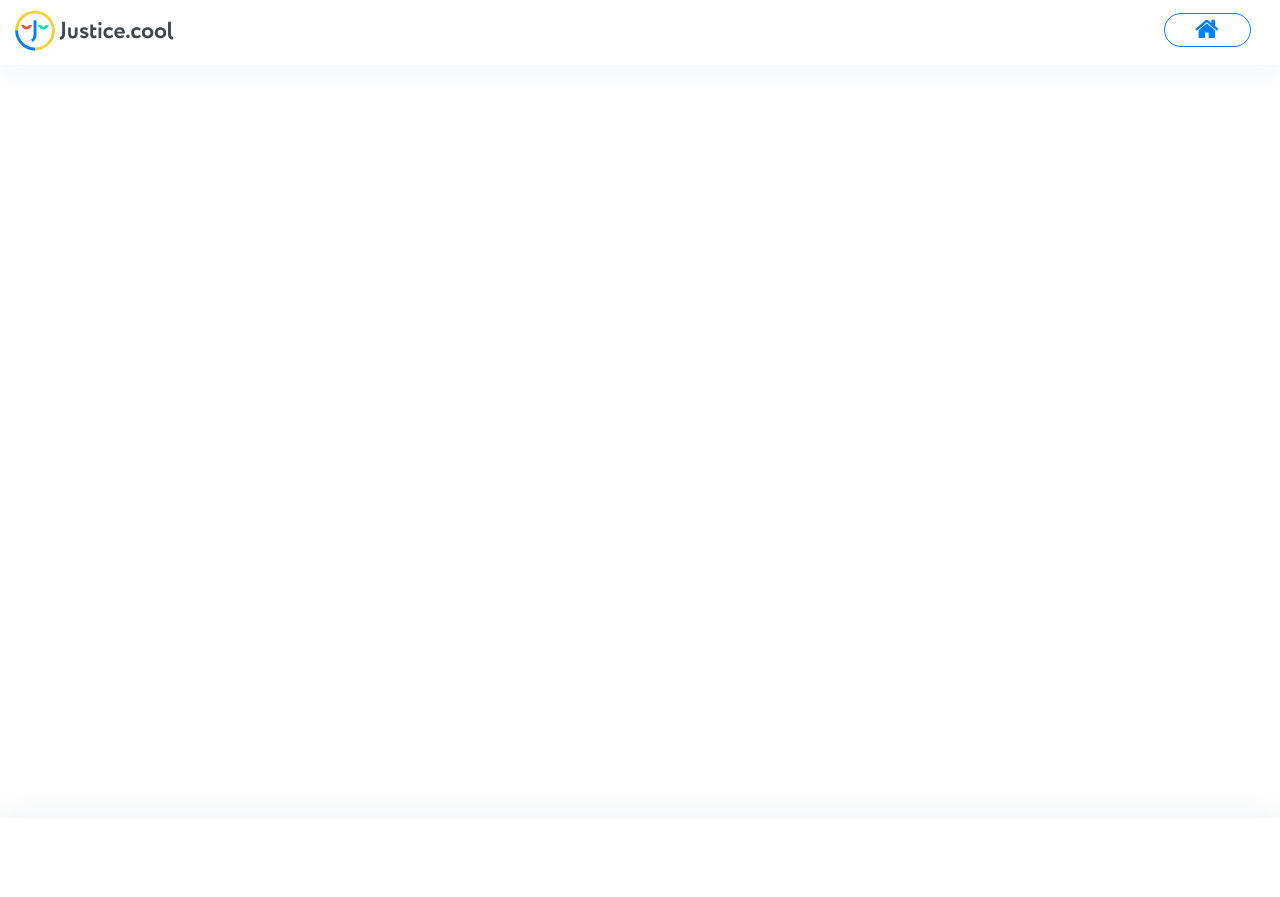 click at bounding box center [640, 37] 